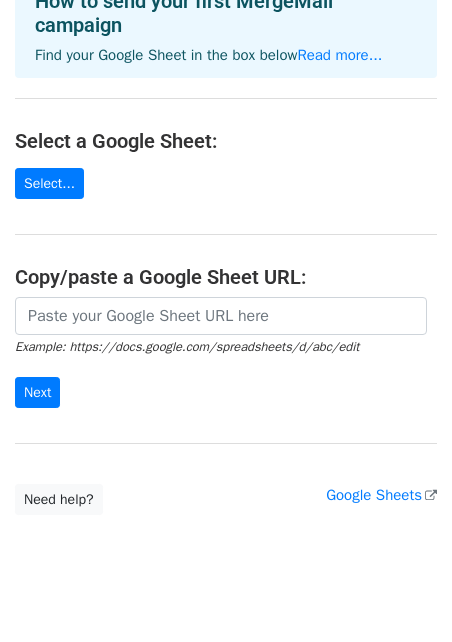 scroll, scrollTop: 159, scrollLeft: 0, axis: vertical 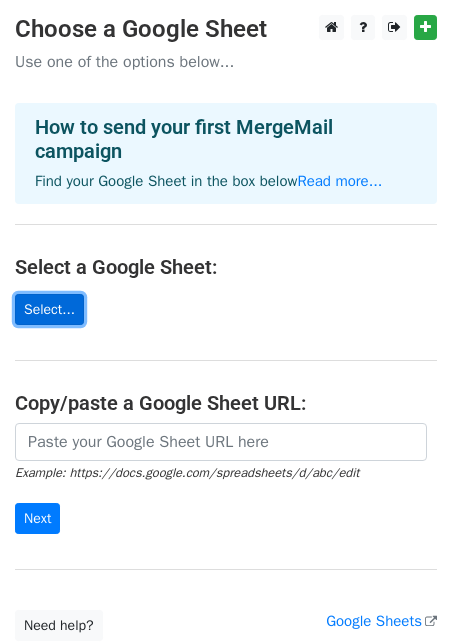 click on "Select..." at bounding box center [49, 309] 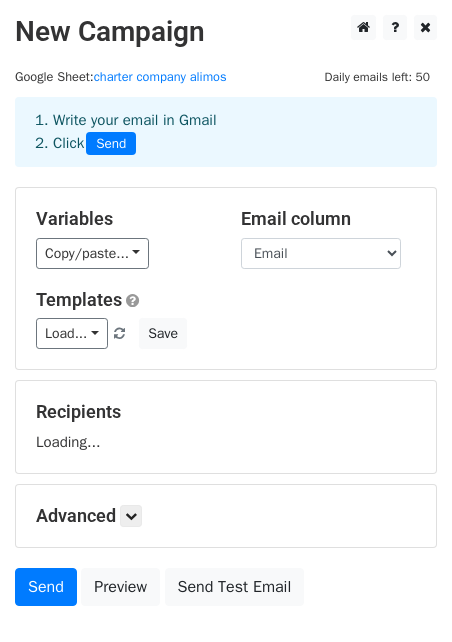 scroll, scrollTop: 0, scrollLeft: 0, axis: both 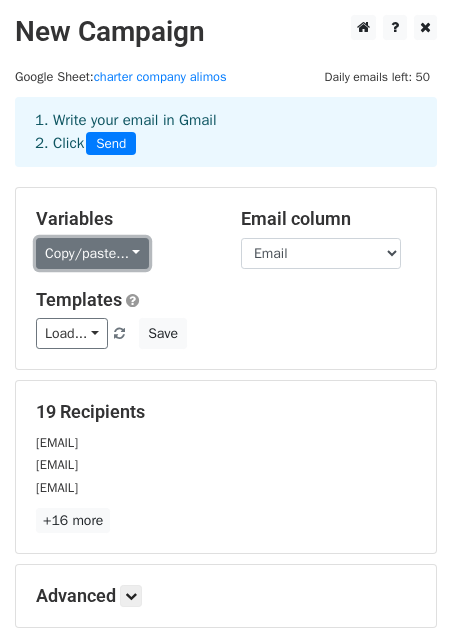click on "Copy/paste..." at bounding box center [92, 253] 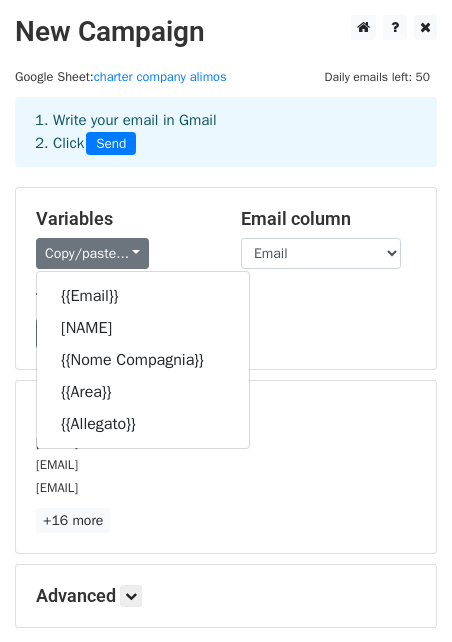 click on "Variables
Copy/paste...
[EMAIL]
[NAME]
[COMPANY]
[AREA]
[ATTACHMENT]
Email column
Email
[NAME]
[COMPANY]
[AREA]
[ATTACHMENT]
Templates
Load...
skipper for charters
Save" at bounding box center [226, 278] 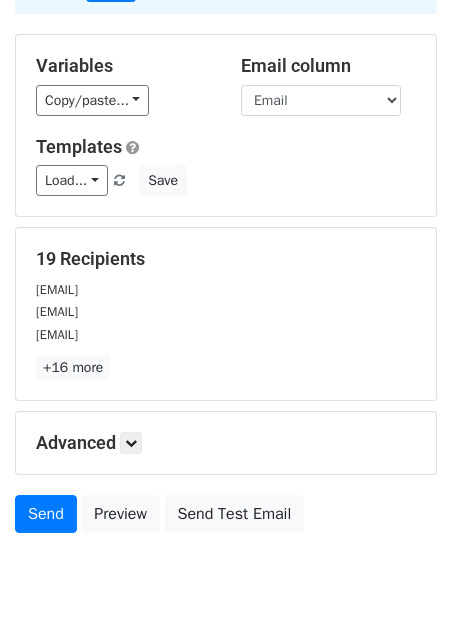 scroll, scrollTop: 214, scrollLeft: 0, axis: vertical 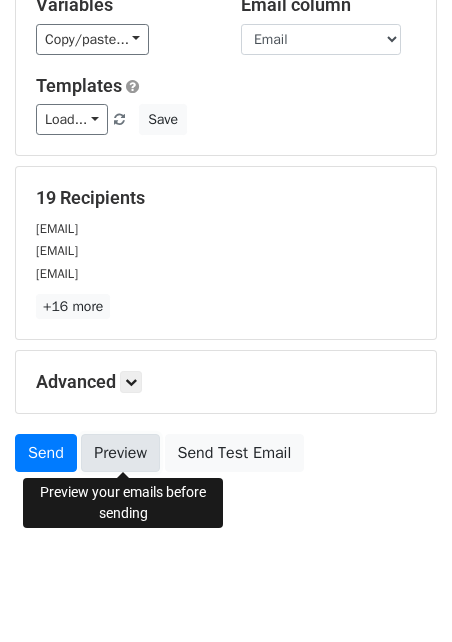 click on "Preview" at bounding box center (120, 453) 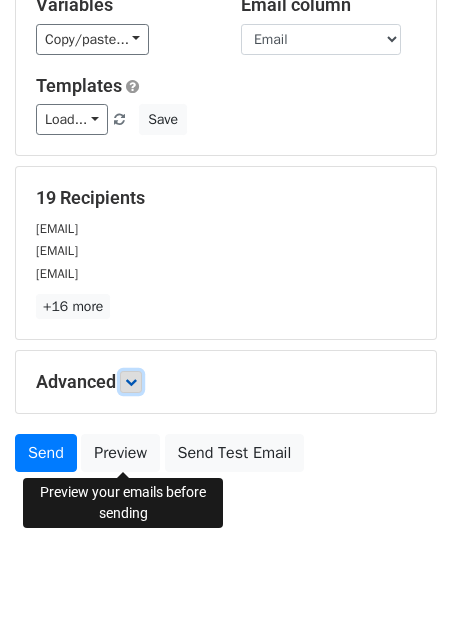 click at bounding box center (131, 382) 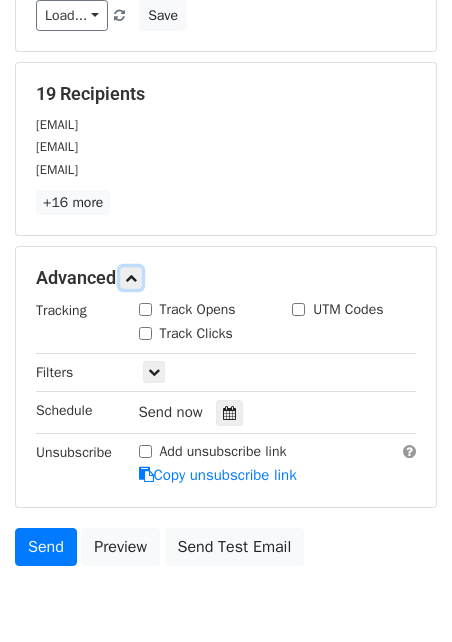 scroll, scrollTop: 333, scrollLeft: 0, axis: vertical 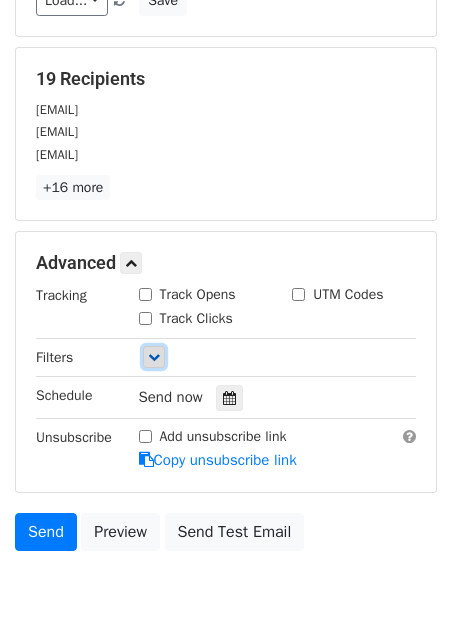 click at bounding box center [154, 357] 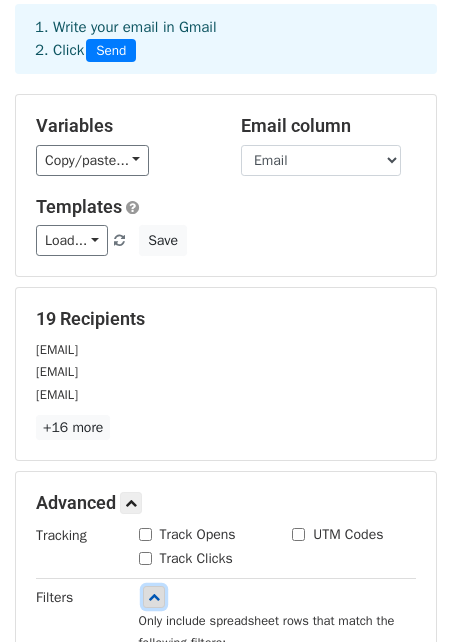 scroll, scrollTop: 89, scrollLeft: 0, axis: vertical 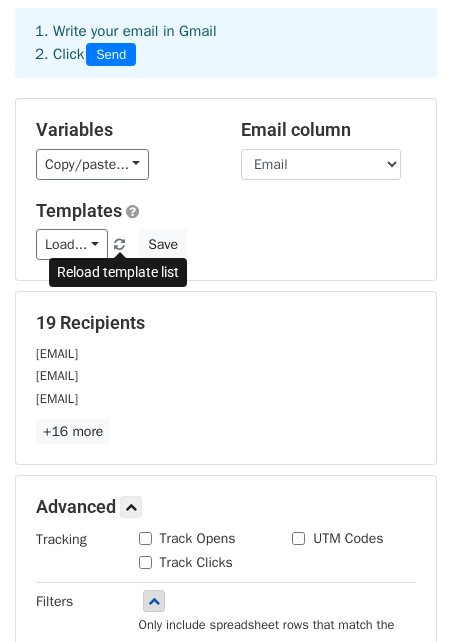 click at bounding box center [119, 245] 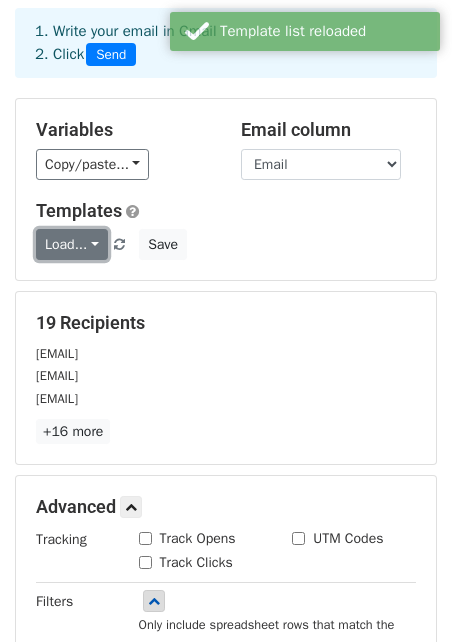 click on "Load..." at bounding box center (72, 244) 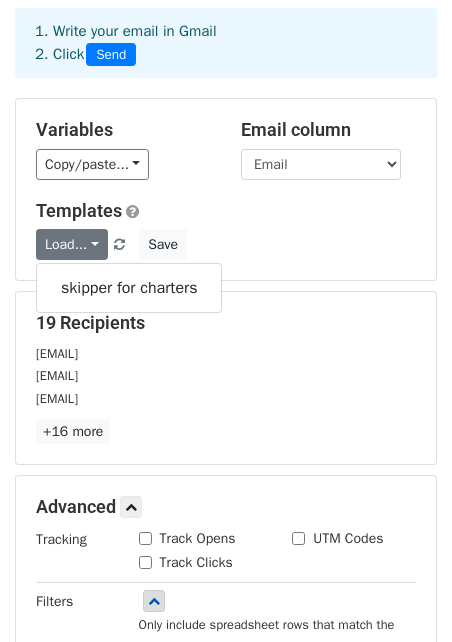 click on "Load...
skipper for charters
Save" at bounding box center [226, 244] 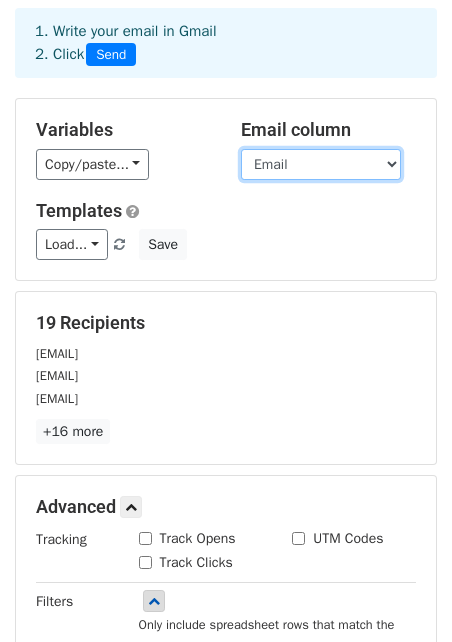 click on "Email
[NAME]
[COMPANY]
[AREA]
[ATTACHMENT]" at bounding box center (321, 164) 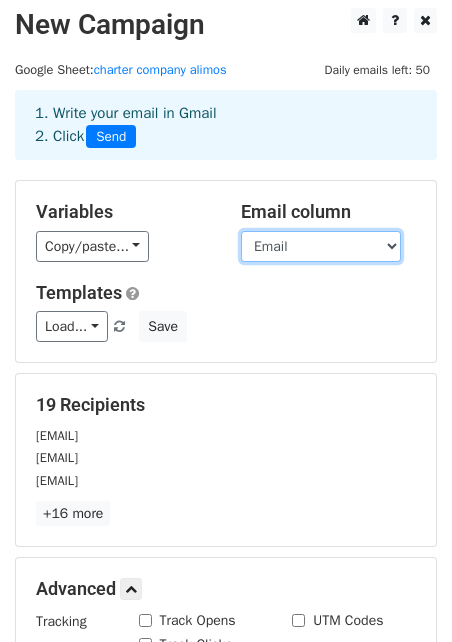 scroll, scrollTop: 0, scrollLeft: 0, axis: both 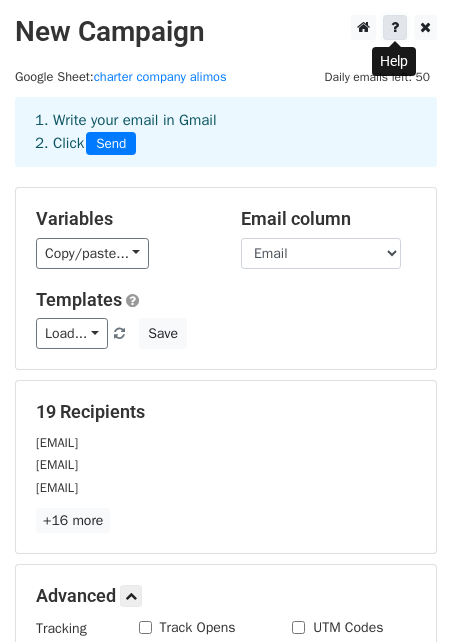 click at bounding box center (395, 27) 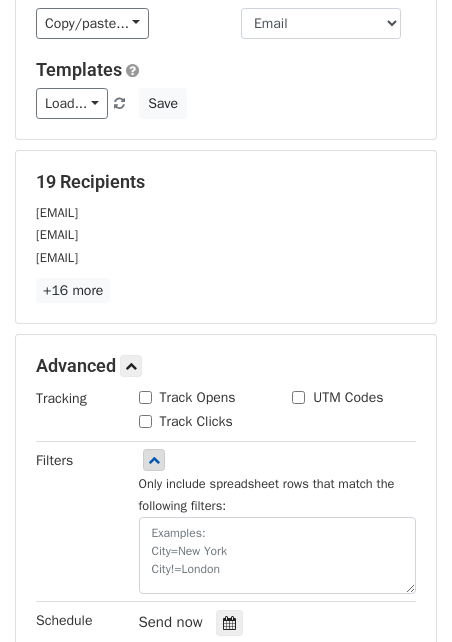 scroll, scrollTop: 532, scrollLeft: 0, axis: vertical 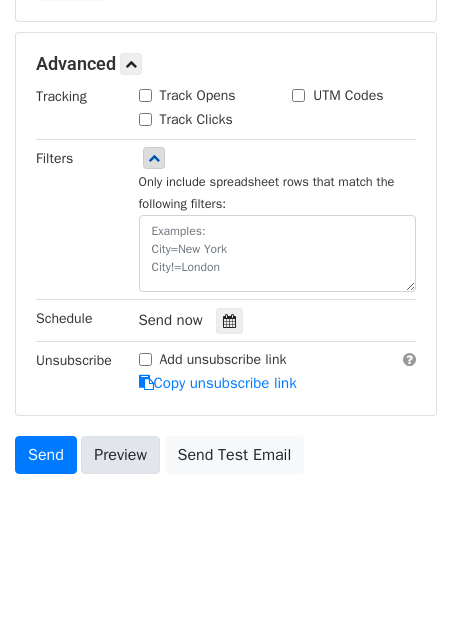 click at bounding box center [123, 475] 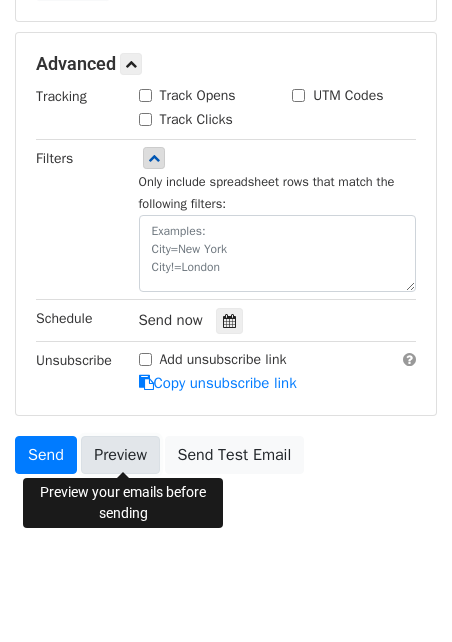 click on "Preview" at bounding box center [120, 455] 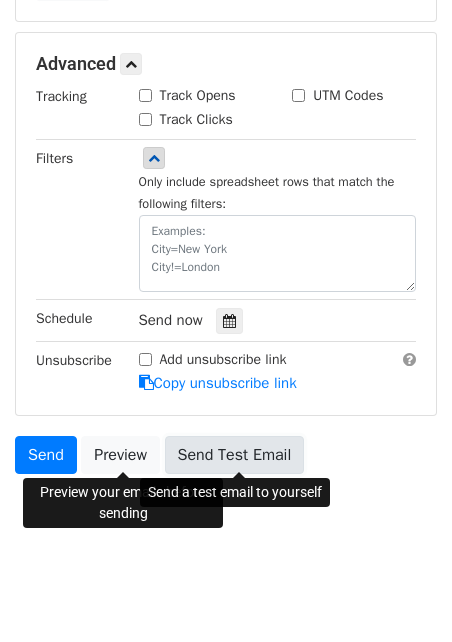 click on "Send Test Email" at bounding box center [235, 455] 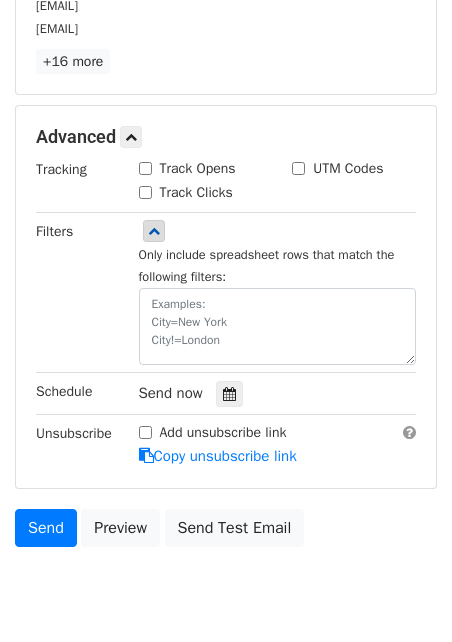 scroll, scrollTop: 532, scrollLeft: 0, axis: vertical 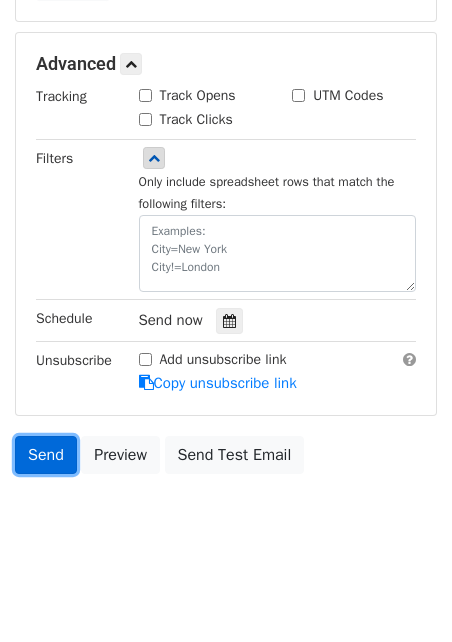 click on "Send" at bounding box center (46, 455) 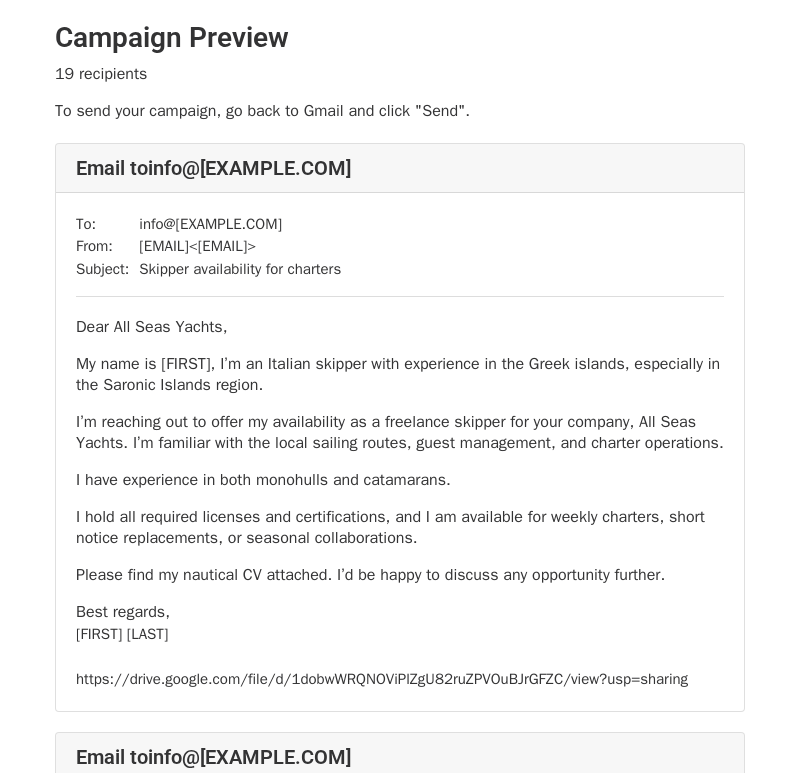 scroll, scrollTop: 0, scrollLeft: 0, axis: both 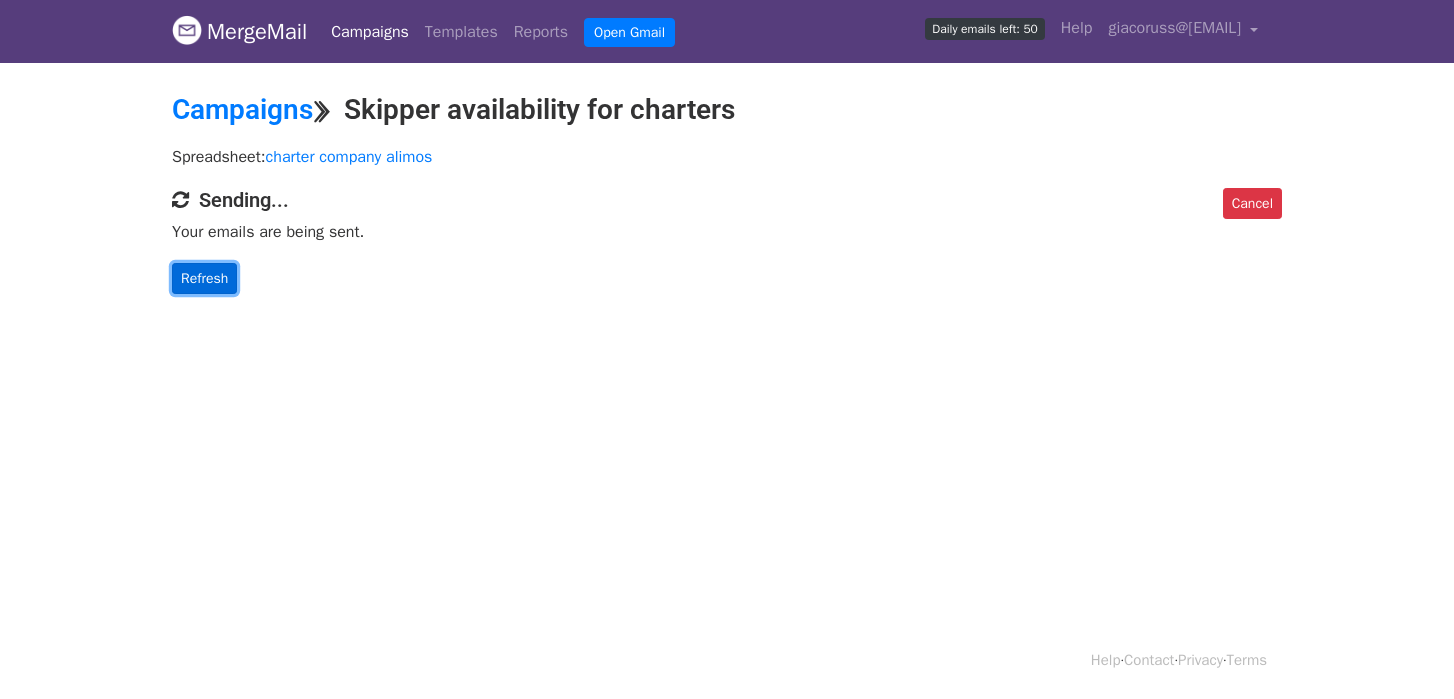 click on "Refresh" at bounding box center [204, 278] 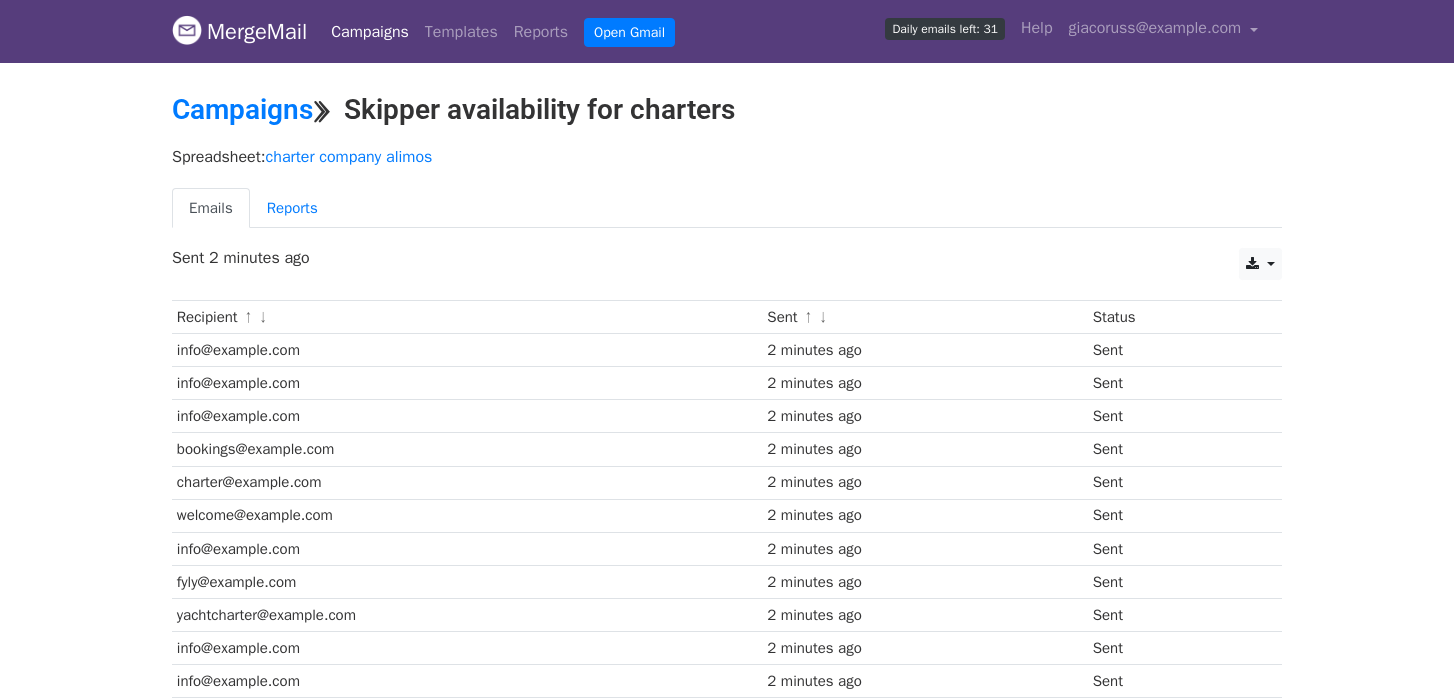 scroll, scrollTop: 0, scrollLeft: 0, axis: both 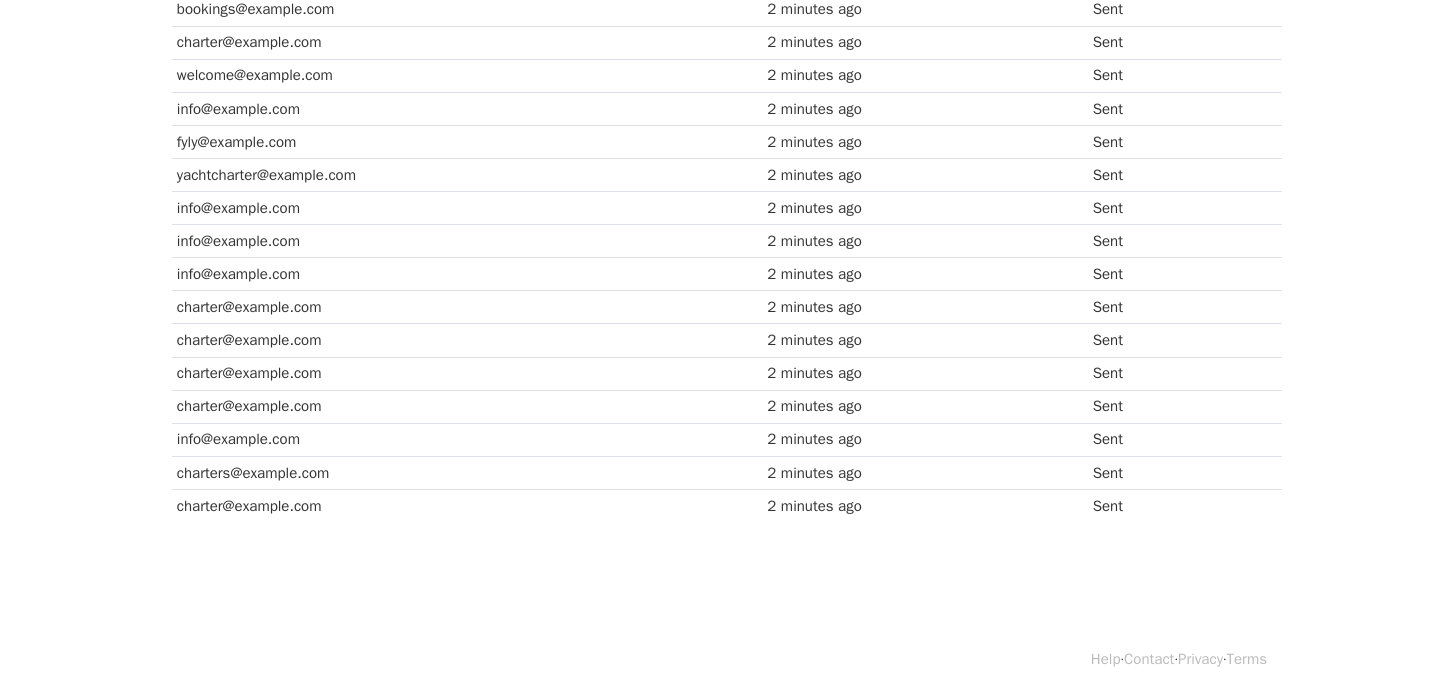 click on "charter@example.com" at bounding box center (467, 307) 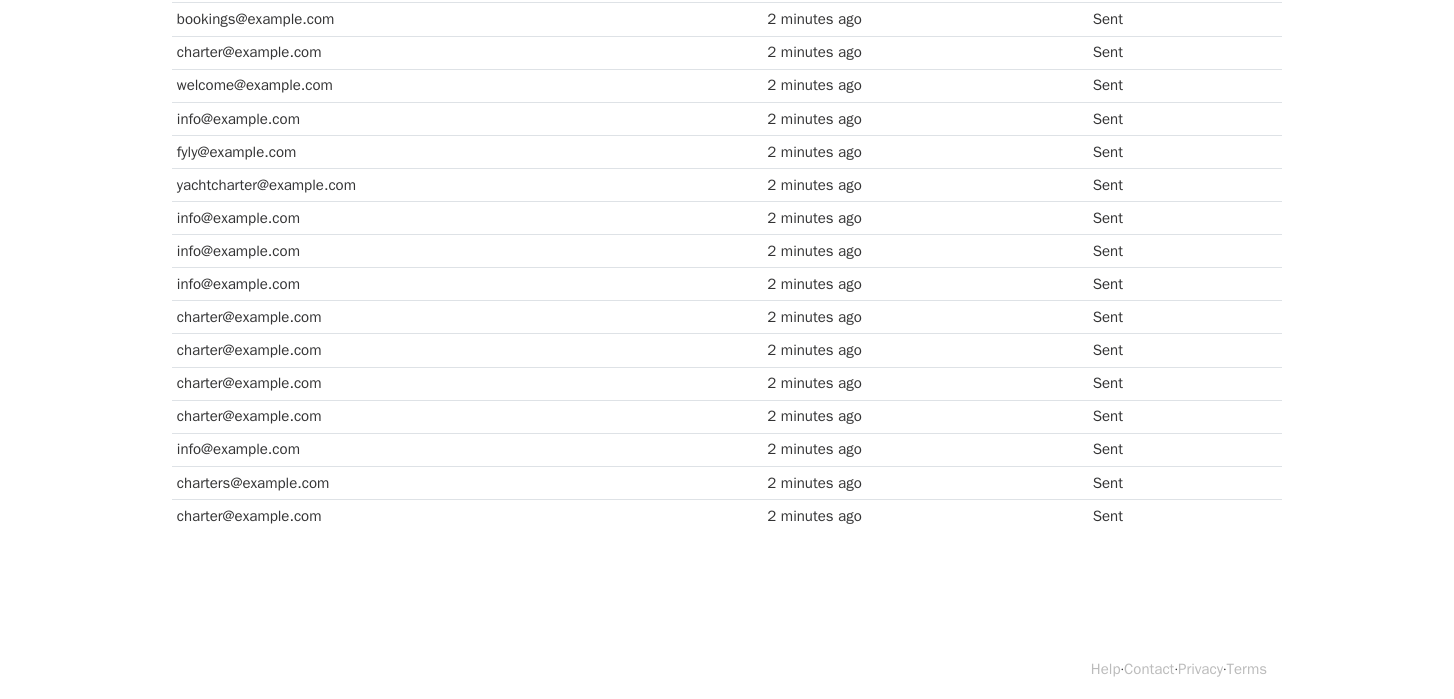 scroll, scrollTop: 0, scrollLeft: 0, axis: both 